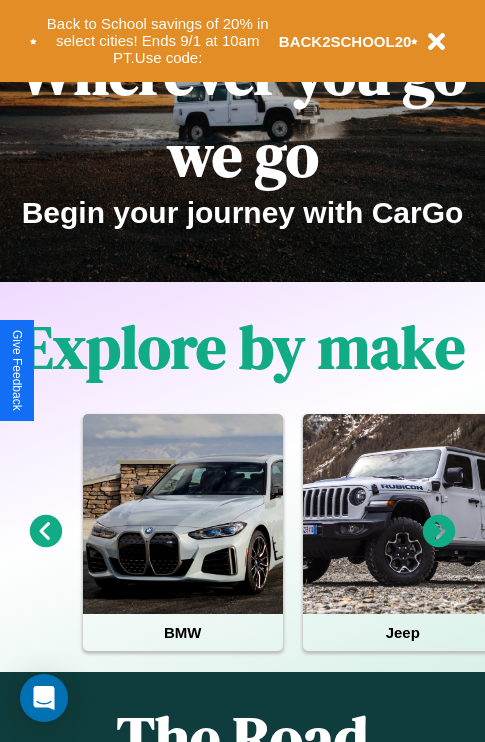 scroll, scrollTop: 308, scrollLeft: 0, axis: vertical 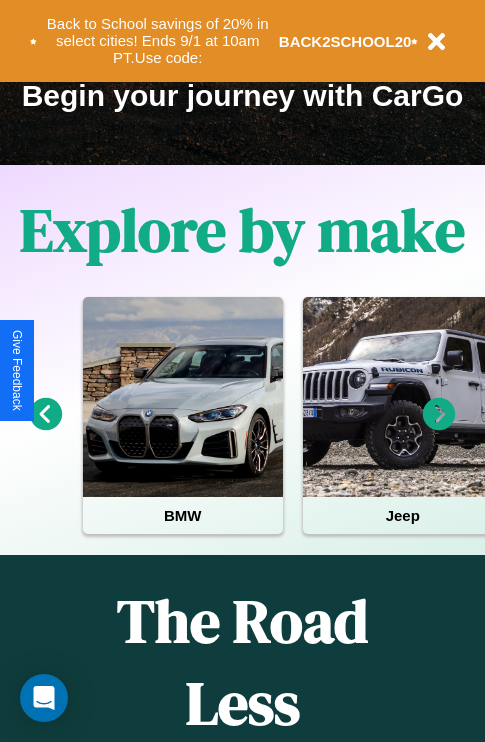 click 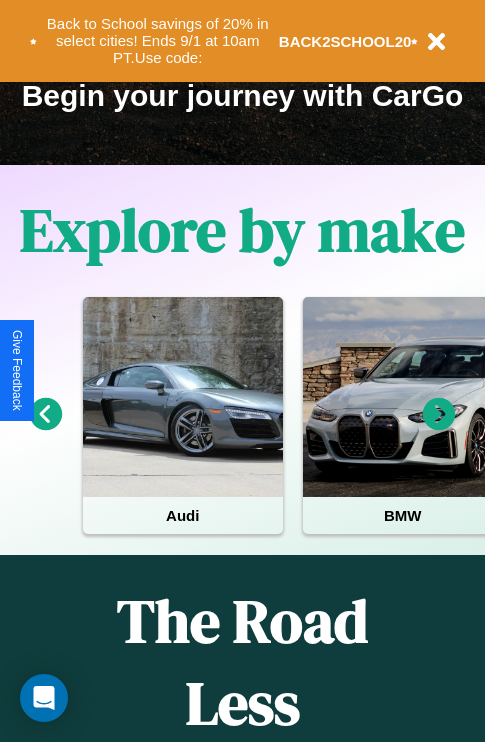 click 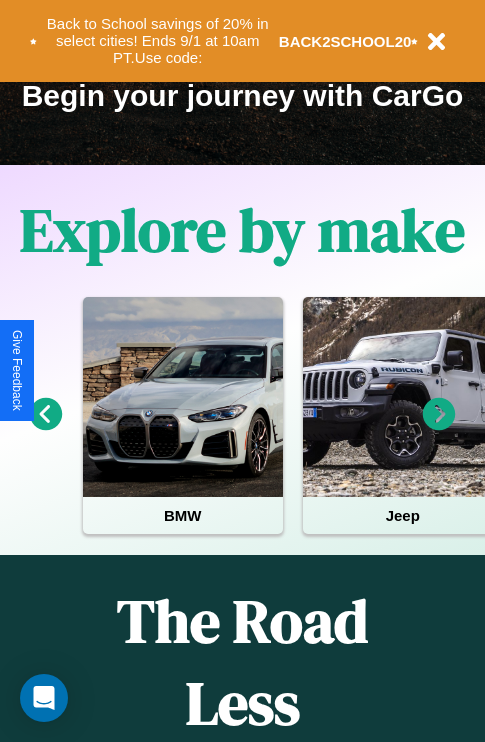 click 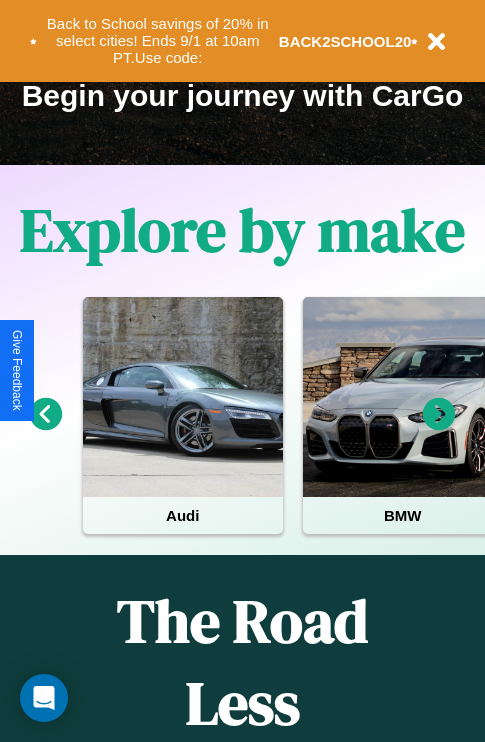 click 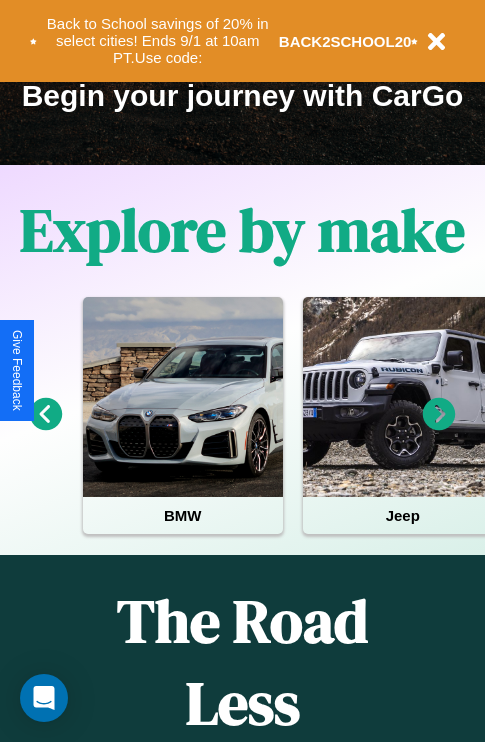 click 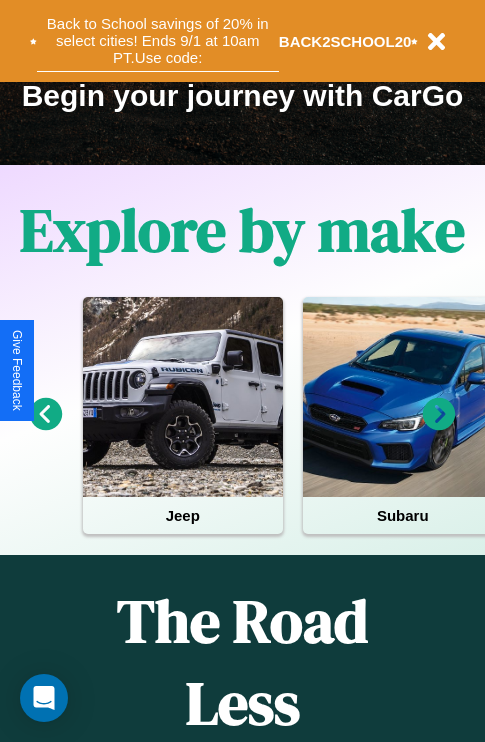 click on "Back to School savings of 20% in select cities! Ends 9/1 at 10am PT.  Use code:" at bounding box center [158, 41] 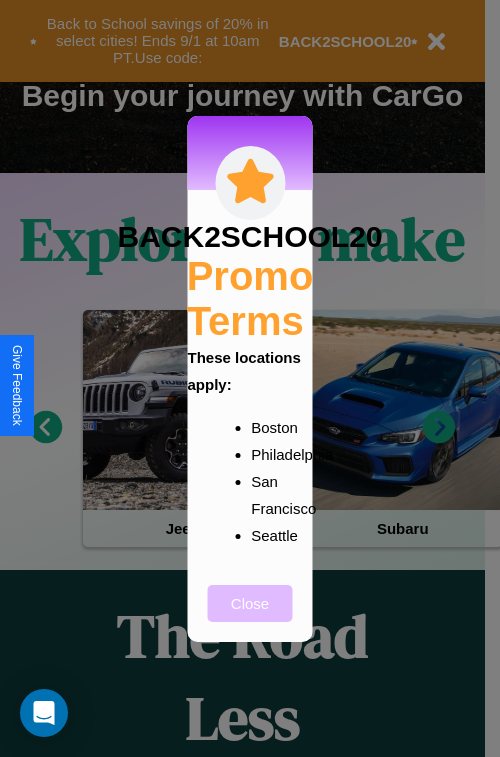 click on "Close" at bounding box center (250, 603) 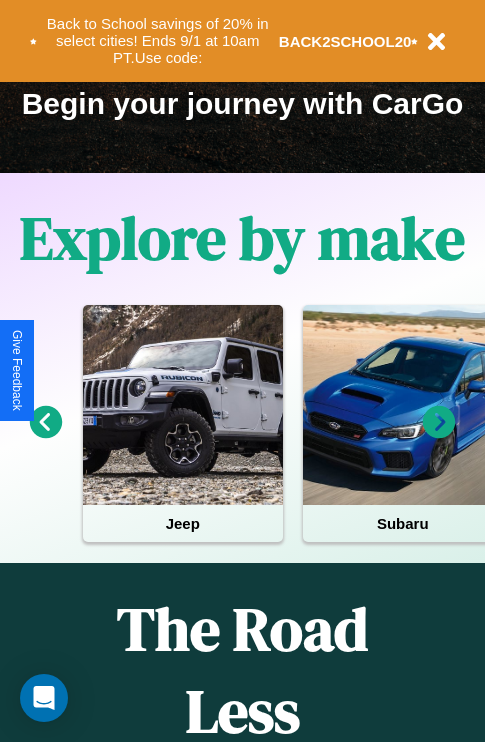scroll, scrollTop: 0, scrollLeft: 0, axis: both 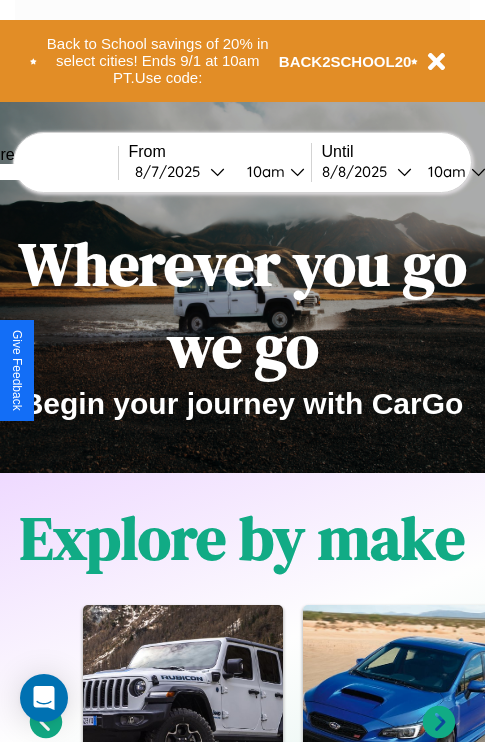click at bounding box center [43, 172] 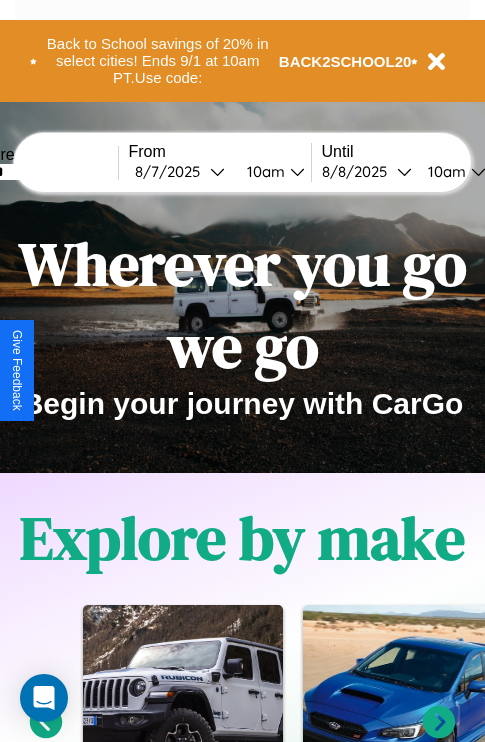 type on "******" 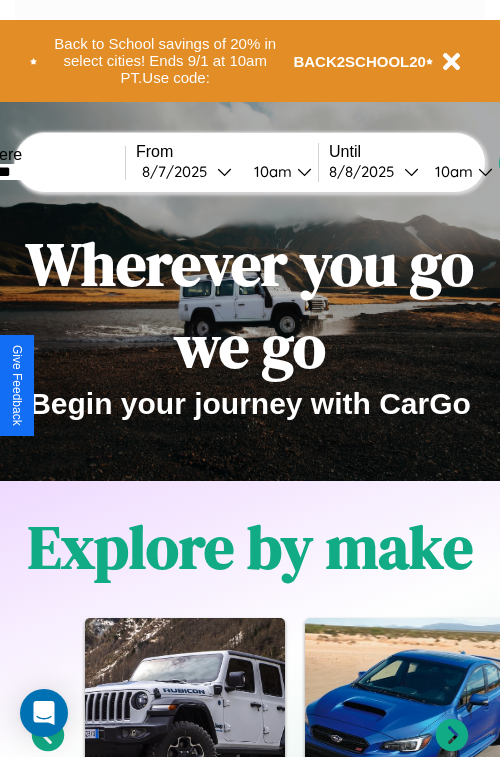 select on "*" 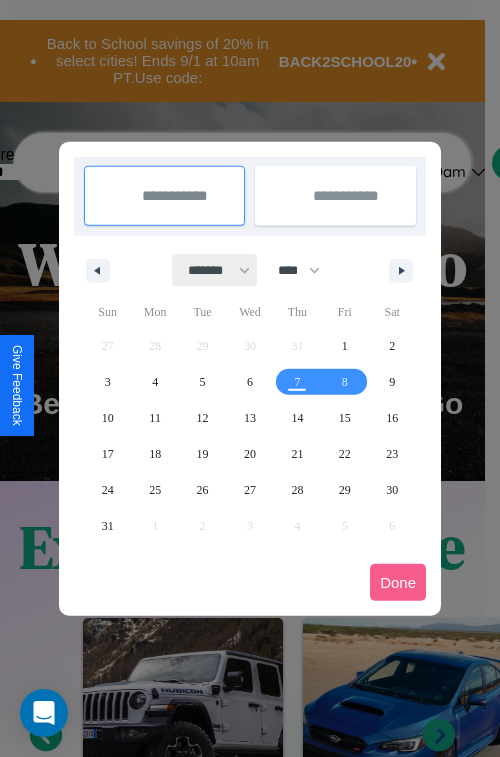 click on "******* ******** ***** ***** *** **** **** ****** ********* ******* ******** ********" at bounding box center [215, 270] 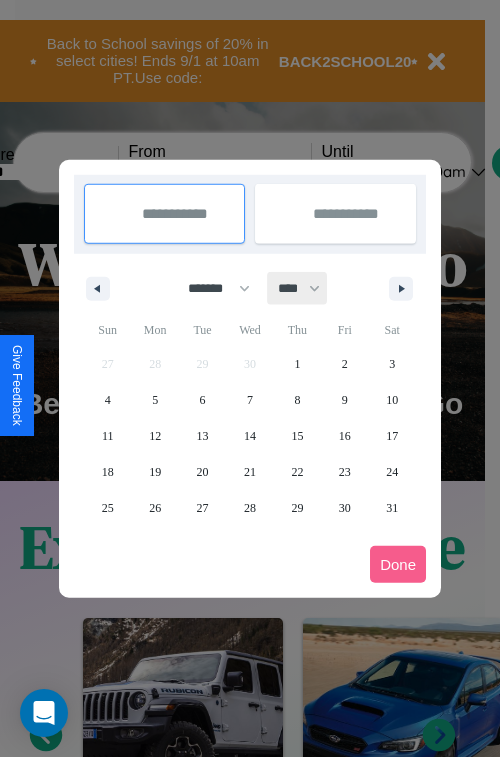 click on "**** **** **** **** **** **** **** **** **** **** **** **** **** **** **** **** **** **** **** **** **** **** **** **** **** **** **** **** **** **** **** **** **** **** **** **** **** **** **** **** **** **** **** **** **** **** **** **** **** **** **** **** **** **** **** **** **** **** **** **** **** **** **** **** **** **** **** **** **** **** **** **** **** **** **** **** **** **** **** **** **** **** **** **** **** **** **** **** **** **** **** **** **** **** **** **** **** **** **** **** **** **** **** **** **** **** **** **** **** **** **** **** **** **** **** **** **** **** **** **** ****" at bounding box center (298, 288) 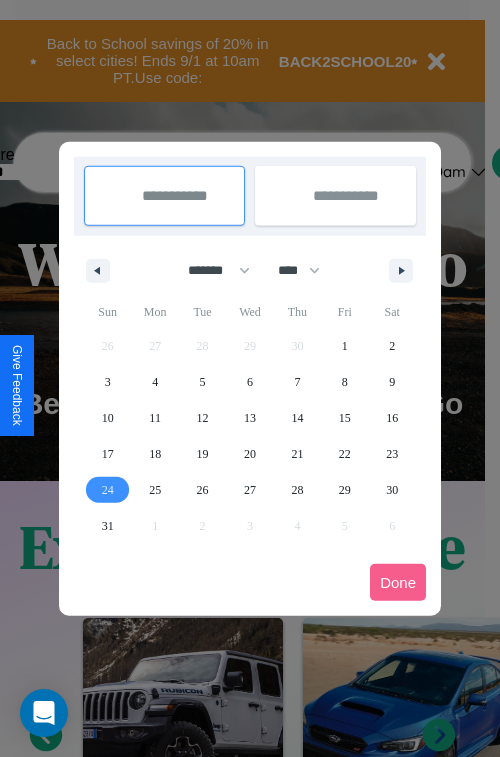 click on "24" at bounding box center (108, 490) 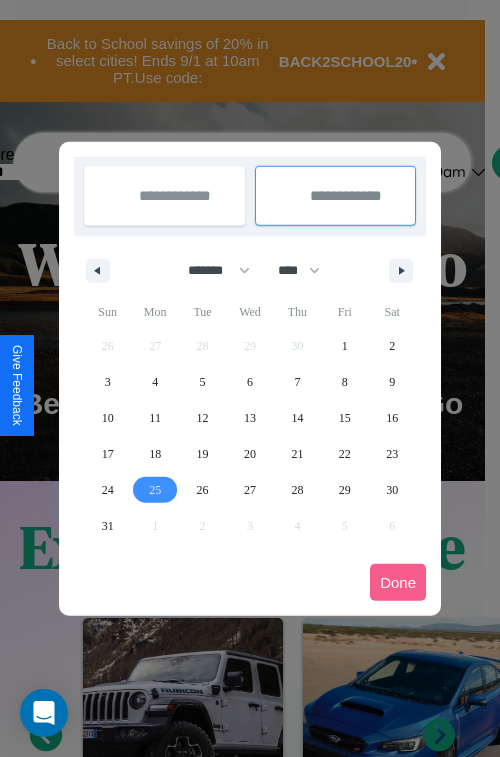click on "25" at bounding box center (155, 490) 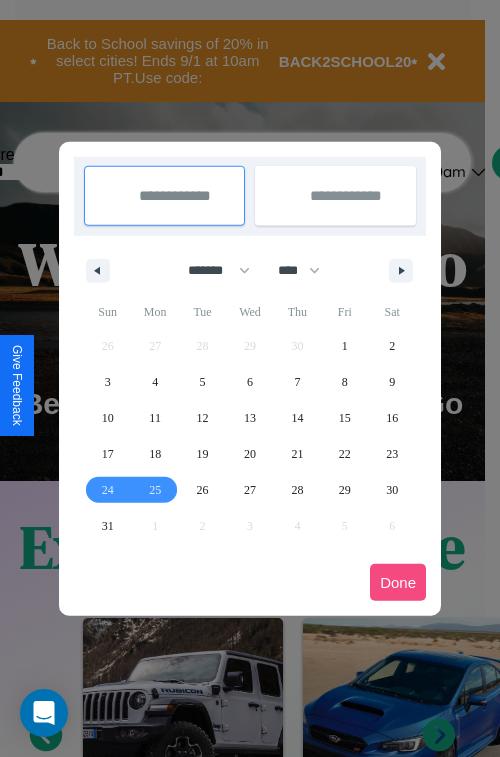 click on "Done" at bounding box center [398, 582] 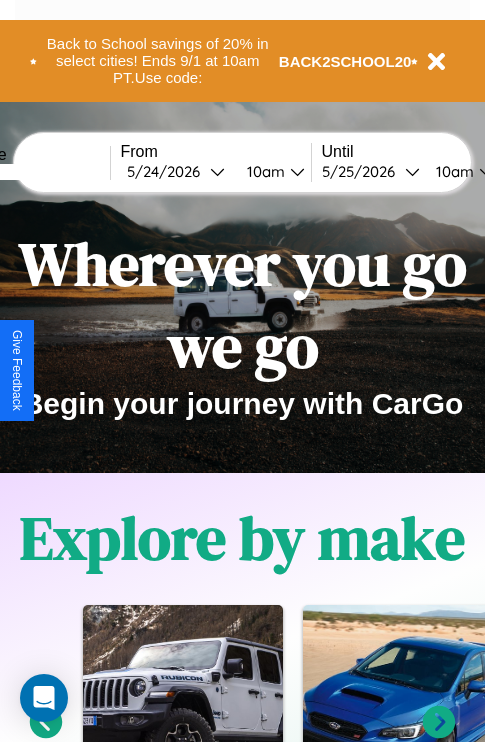 scroll, scrollTop: 0, scrollLeft: 77, axis: horizontal 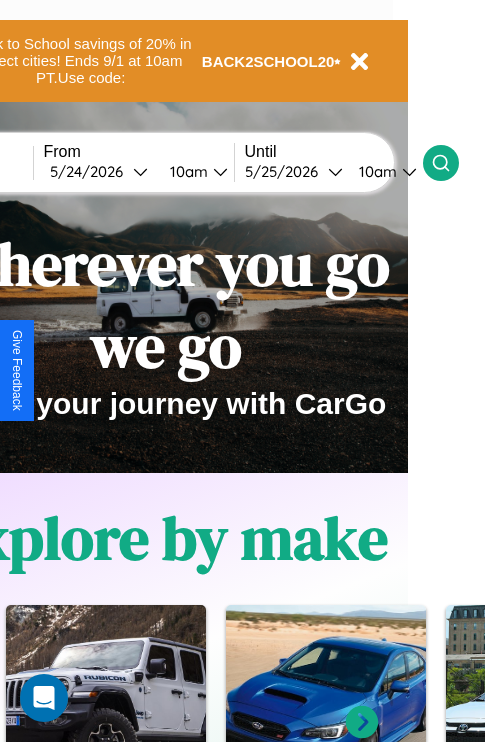 click 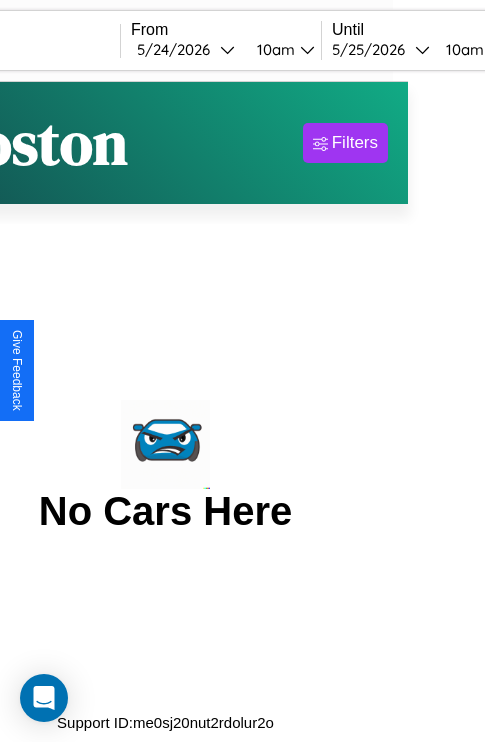 scroll, scrollTop: 0, scrollLeft: 0, axis: both 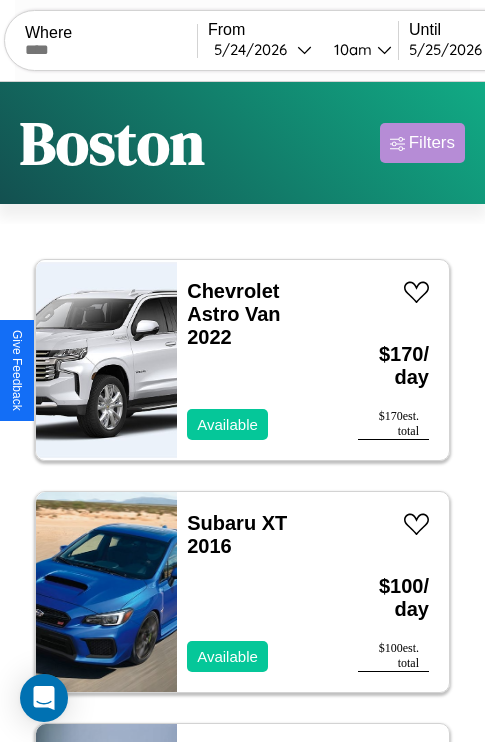 click on "Filters" at bounding box center [432, 143] 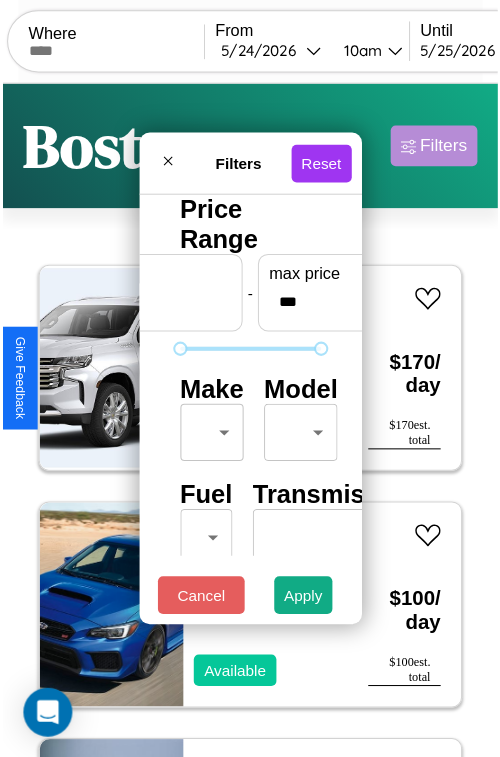 scroll, scrollTop: 59, scrollLeft: 0, axis: vertical 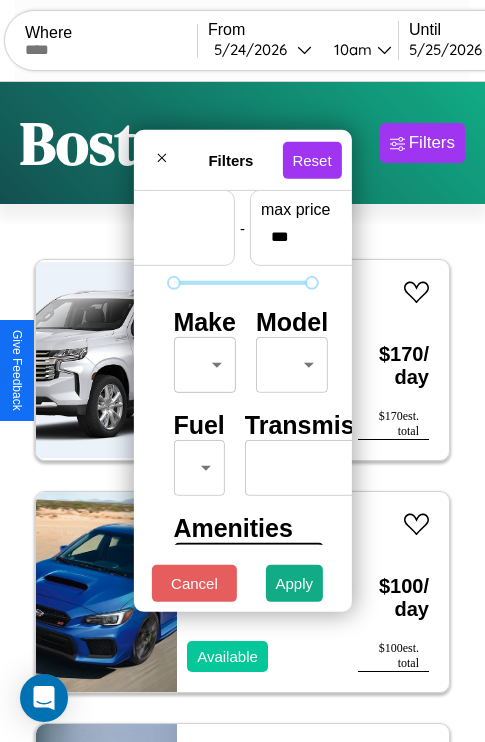 click on "CarGo Where From [DATE] [TIME] Until [DATE] [TIME] Become a Host Login Sign Up [CITY] Filters 43 cars in this area These cars can be picked up in this city. Chevrolet Astro Van 2022 Available $ 170 / day $ 170 est. total Subaru XT 2016 Available $ 100 / day $ 100 est. total Land Rover Freelander 2024 Available $ 50 / day $ 50 est. total Tesla Model 3 2017 Available $ 160 / day $ 160 est. total Alfa Romeo Spider 2014 Available $ 40 / day $ 40 est. total Dodge Ram Wagon 2018 Available $ 200 / day $ 200 est. total Jaguar XE 2023 Available $ 170 / day $ 170 est. total Maserati MC20 2020 Available $ 150 / day $ 150 est. total Audi Q8 2019 Available $ 130 / day $ 130 est. total Jeep Comanche 2018 Available $ 120 / day $ 120 est. total Mercedes L1116 2022 Available $ 160 / day $ 160 est. total Acura RDX 2014 Available $ 130 / day $ 130 est. total Bentley Mulsanne 2023 Available $ 120 / day $ 120 est. total Acura Vigor 2016 $" at bounding box center (242, 412) 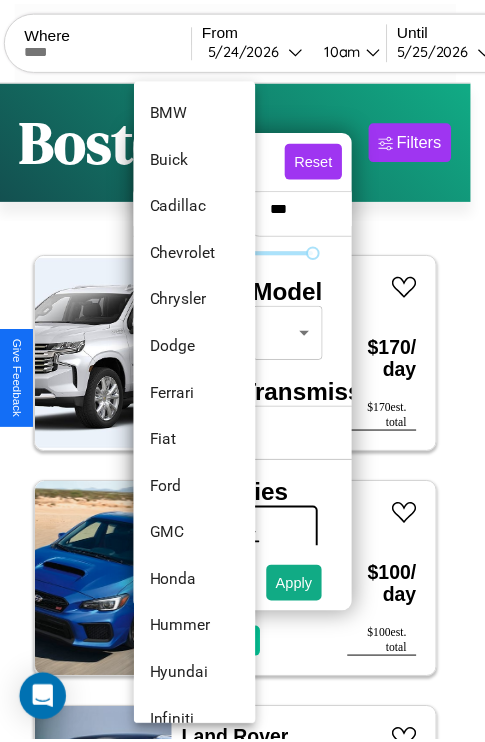 scroll, scrollTop: 566, scrollLeft: 0, axis: vertical 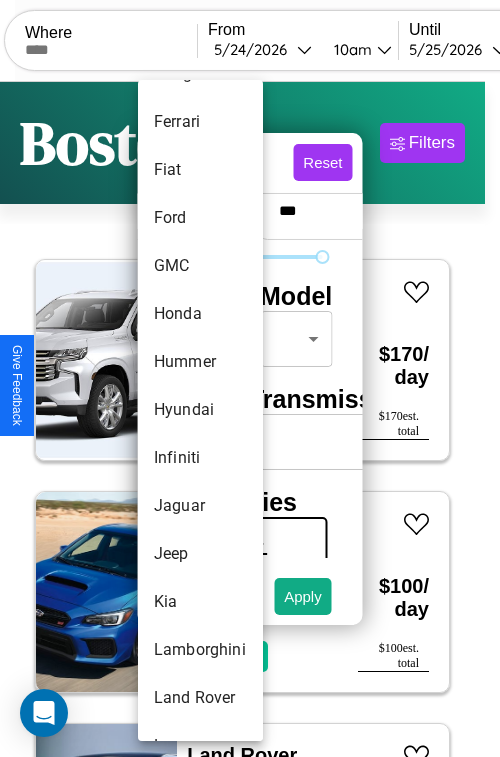 click on "Hyundai" at bounding box center (200, 410) 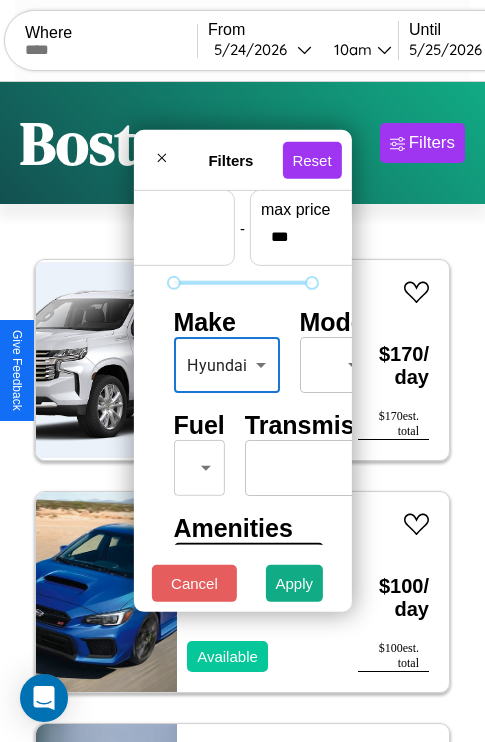 scroll, scrollTop: 1135, scrollLeft: 0, axis: vertical 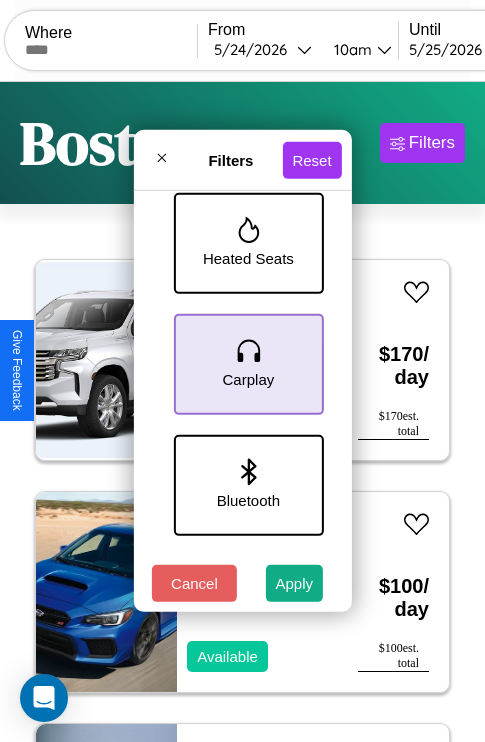 click 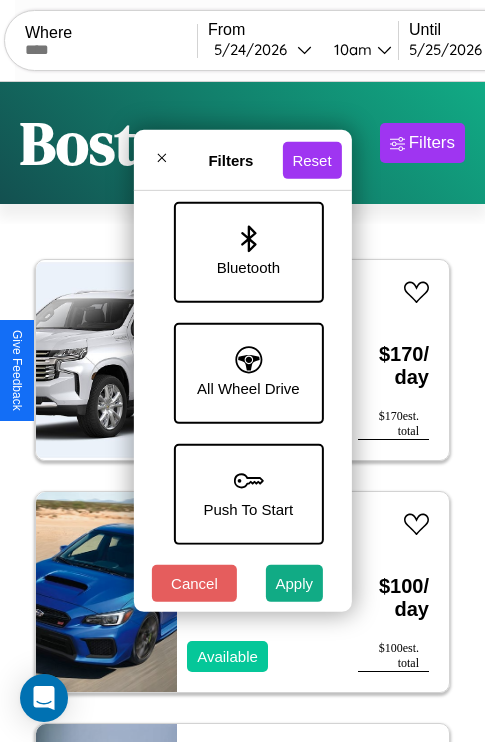 scroll, scrollTop: 1374, scrollLeft: 0, axis: vertical 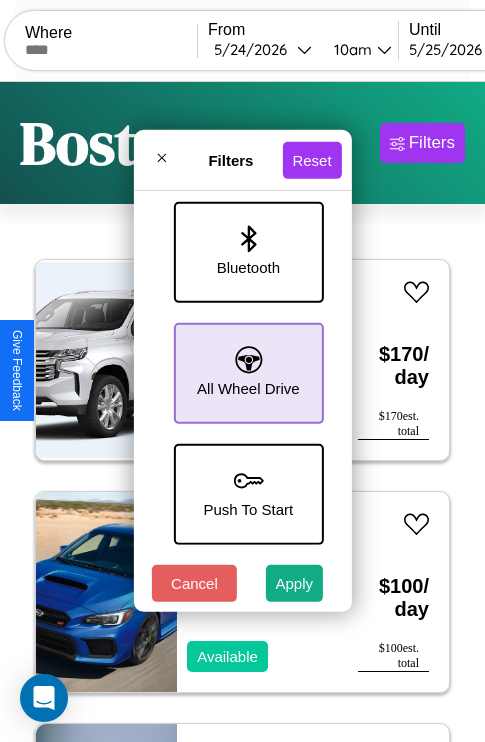 click 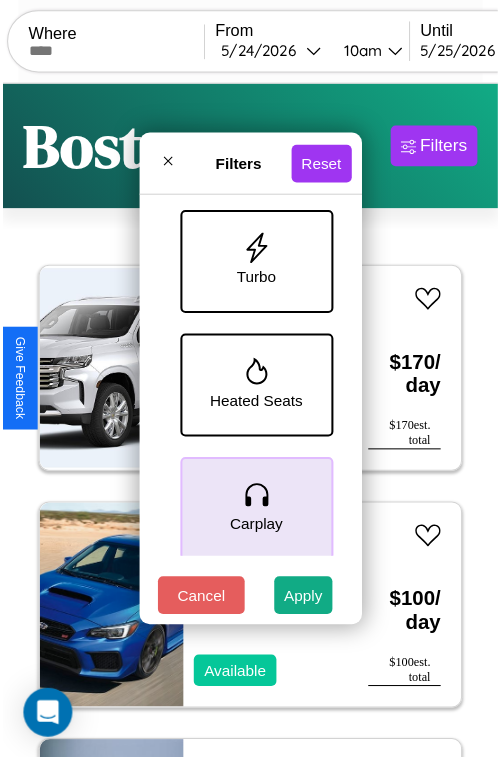 scroll, scrollTop: 772, scrollLeft: 0, axis: vertical 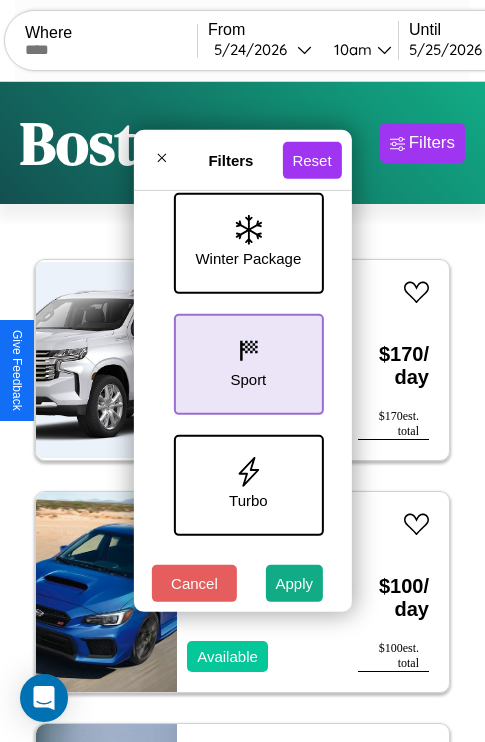 click 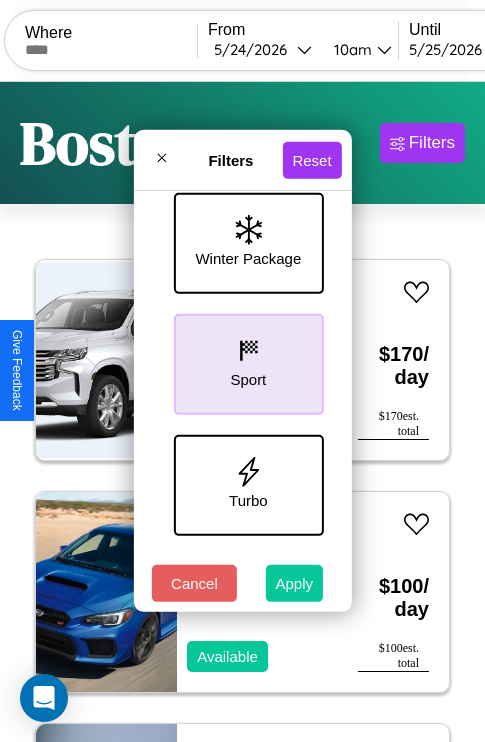 click on "Apply" at bounding box center (295, 583) 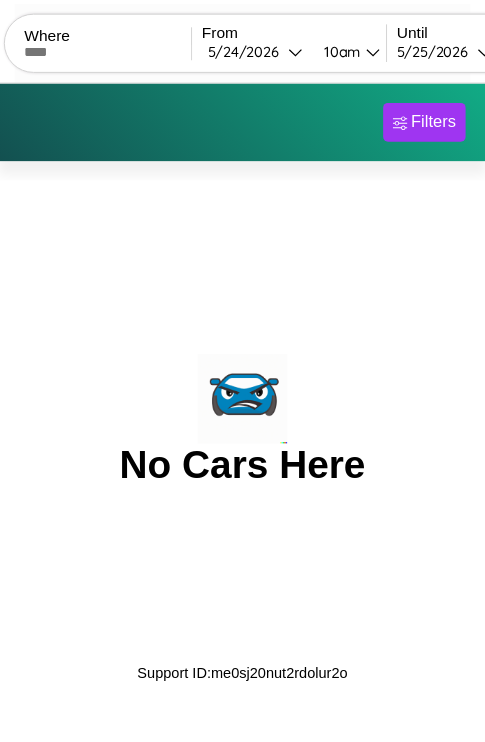 scroll, scrollTop: 0, scrollLeft: 0, axis: both 